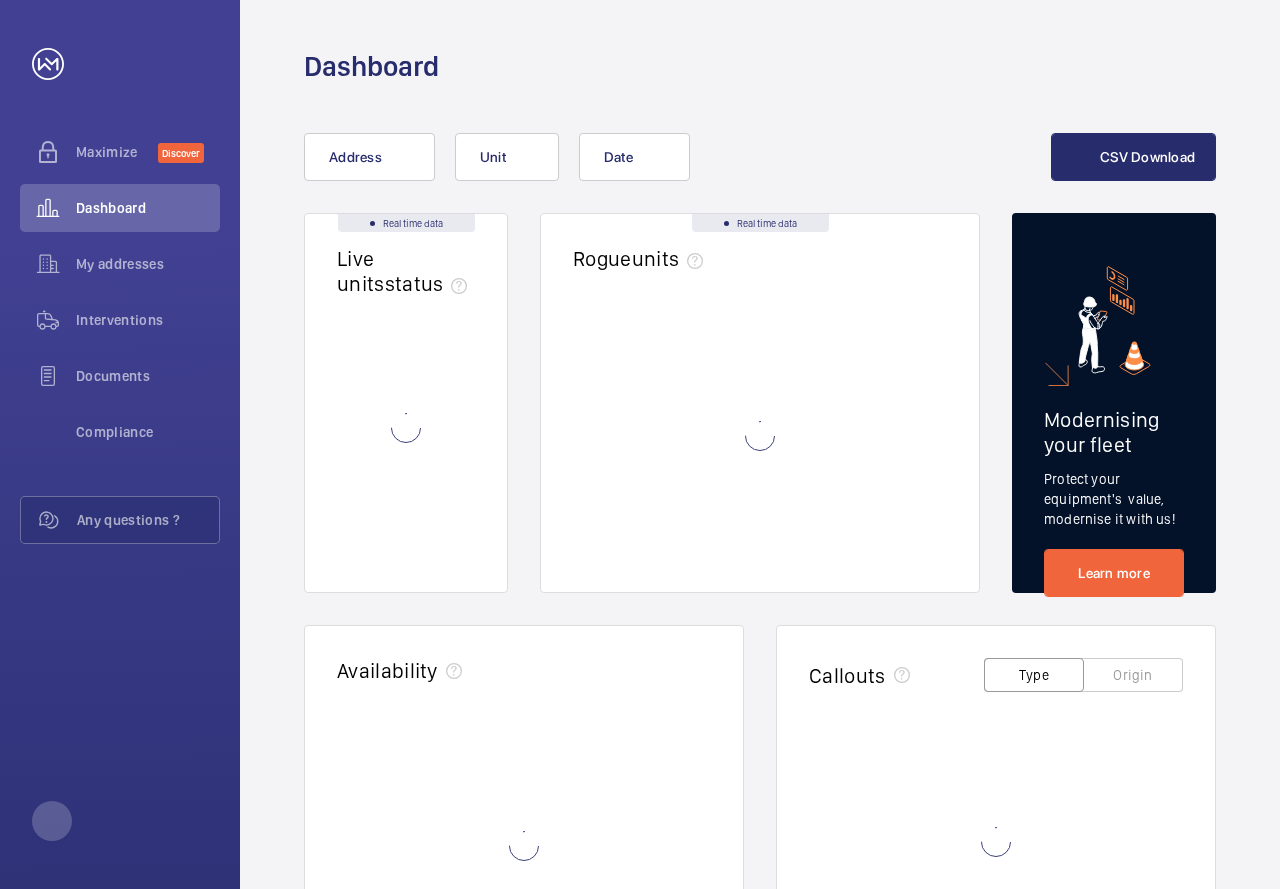 scroll, scrollTop: 0, scrollLeft: 0, axis: both 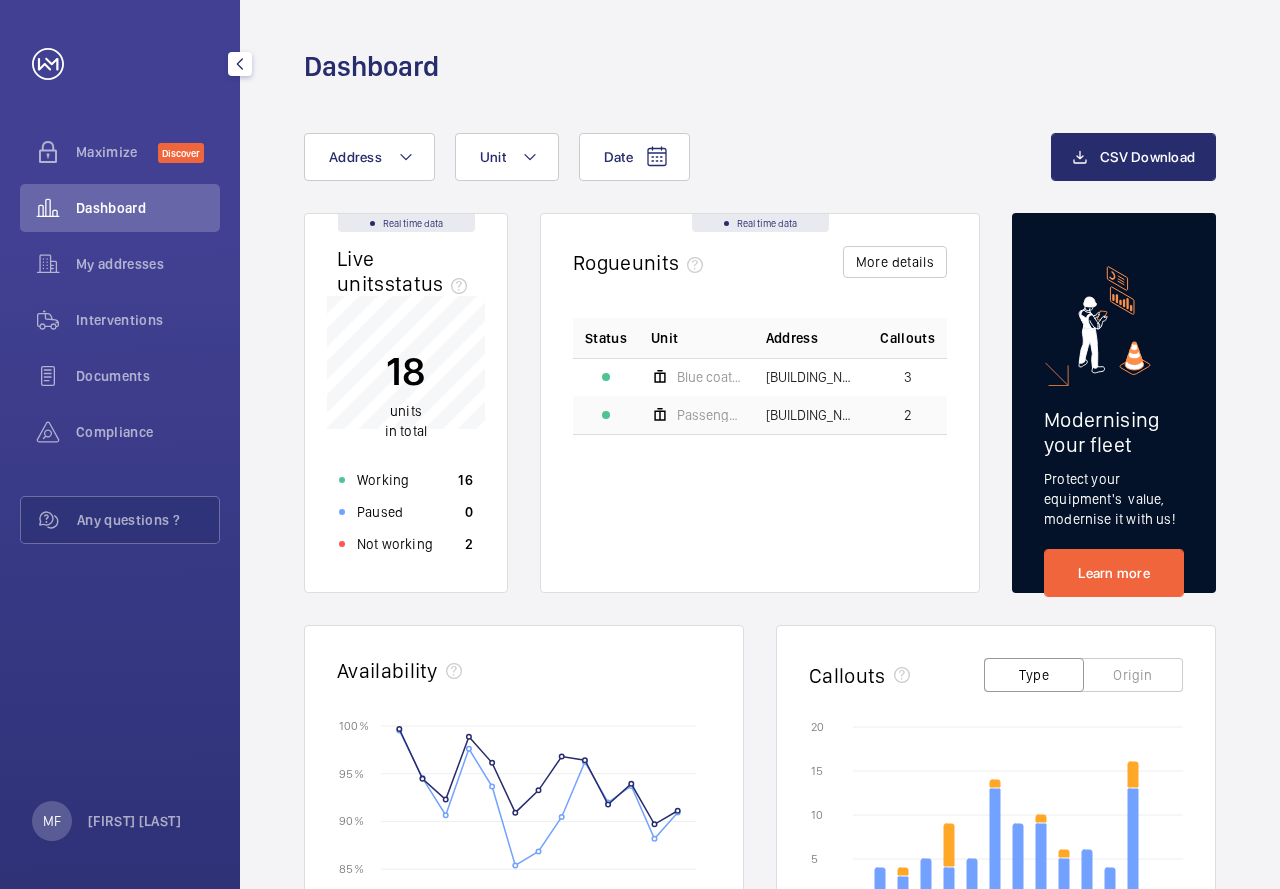click on "Dashboard" 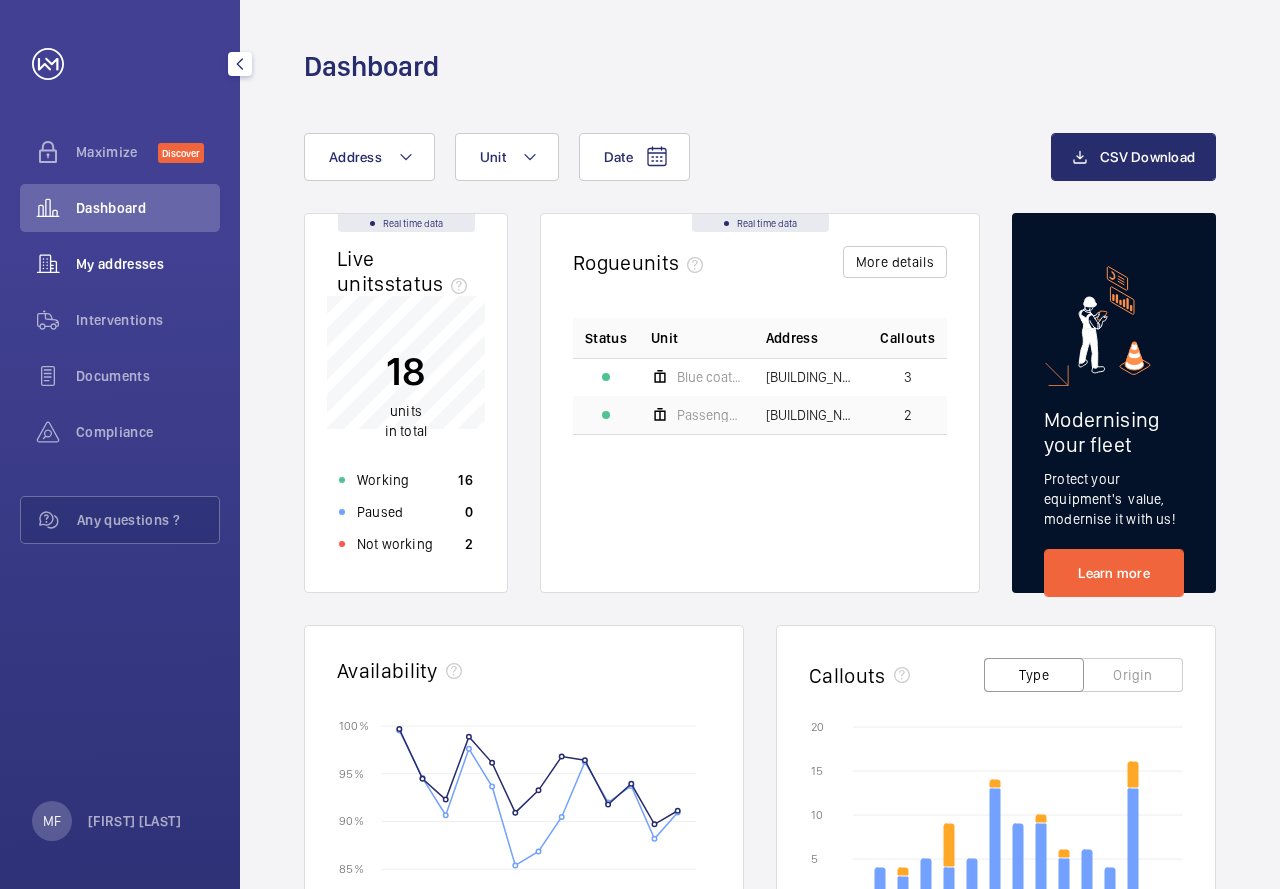 click on "My addresses" 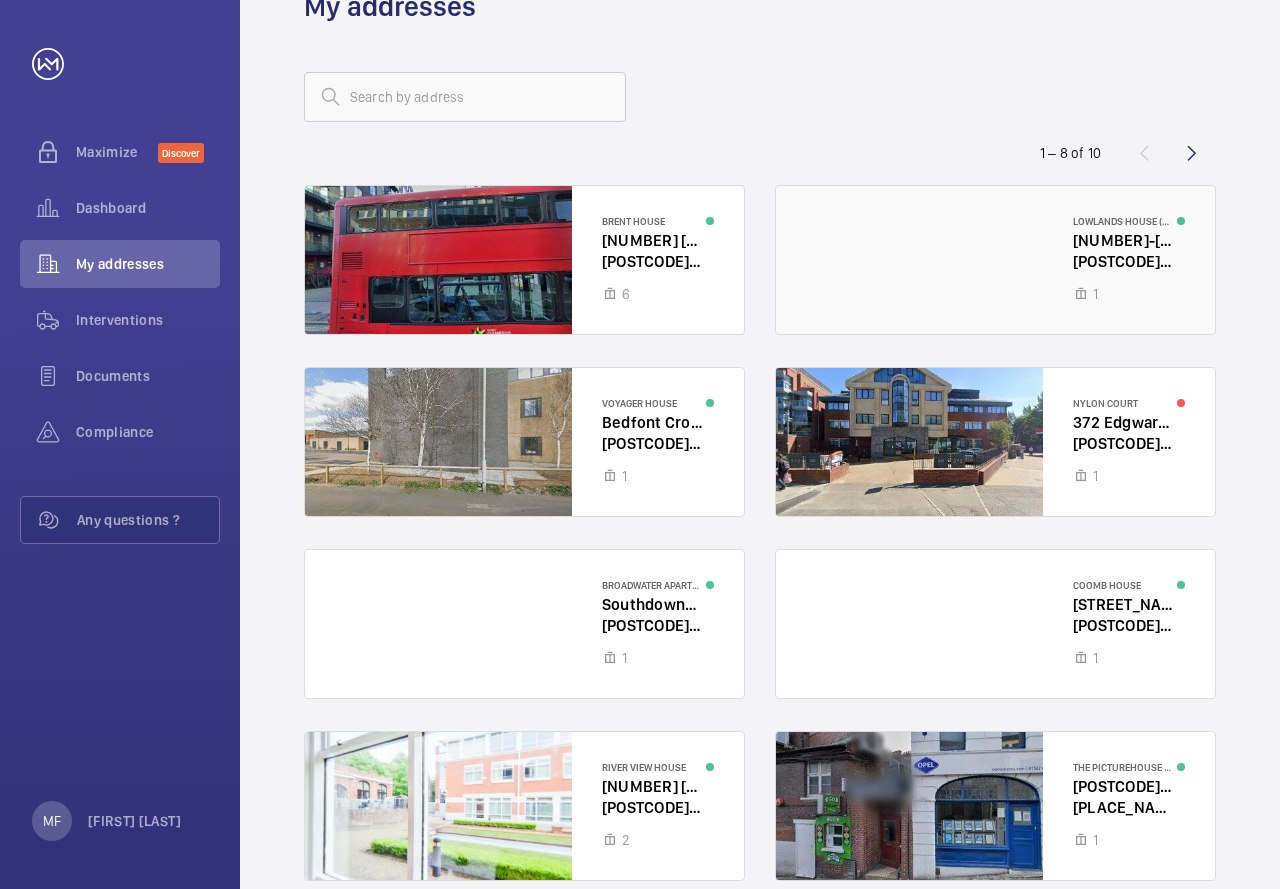 scroll, scrollTop: 0, scrollLeft: 0, axis: both 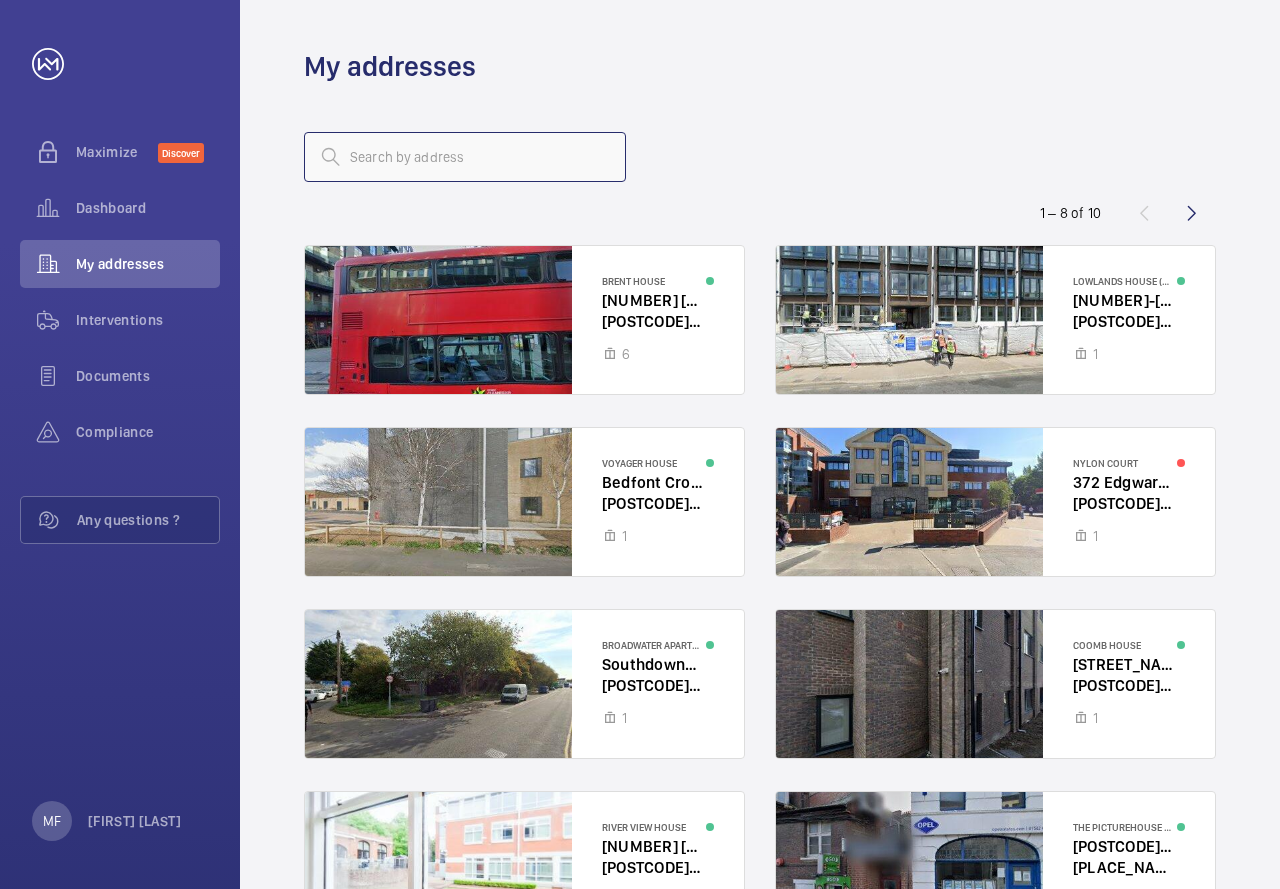 click 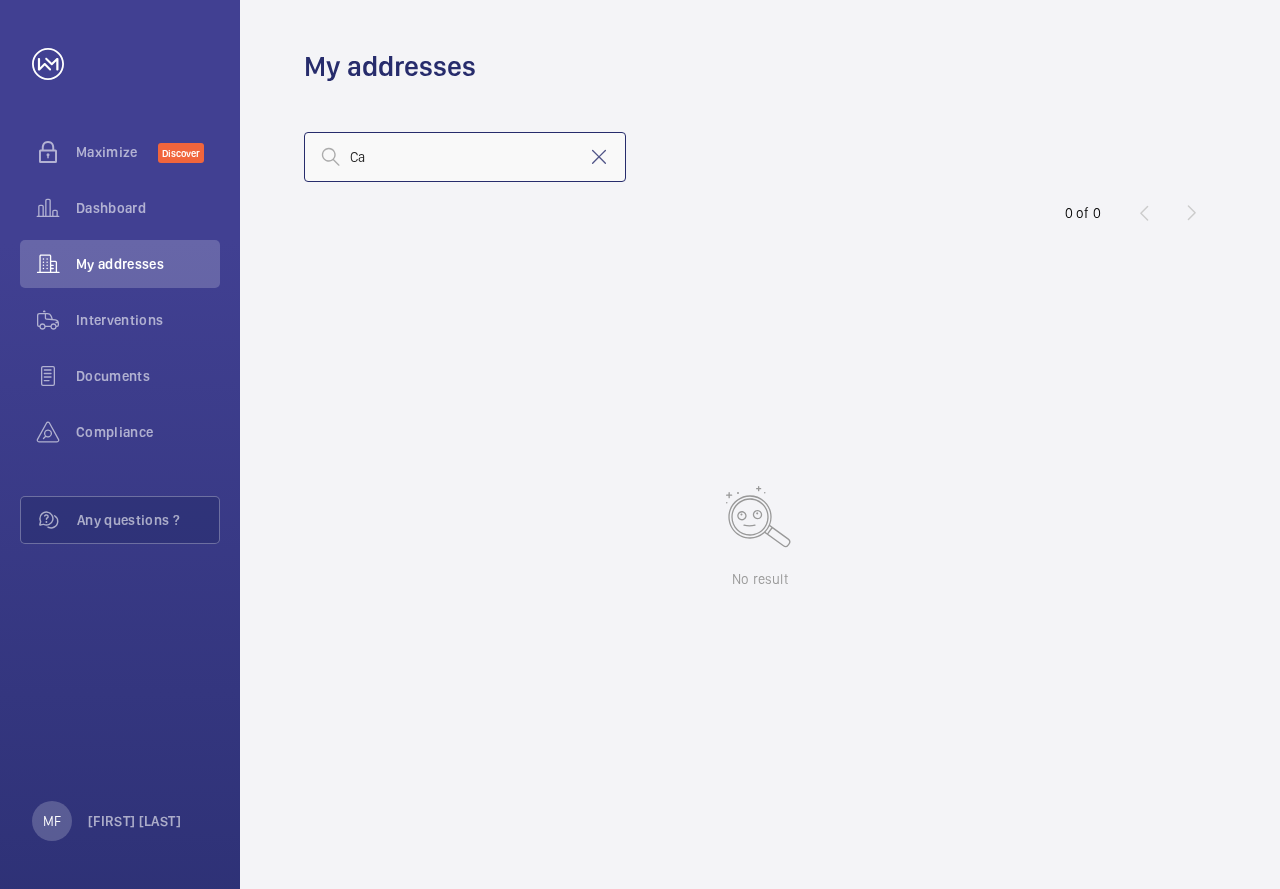 type on "C" 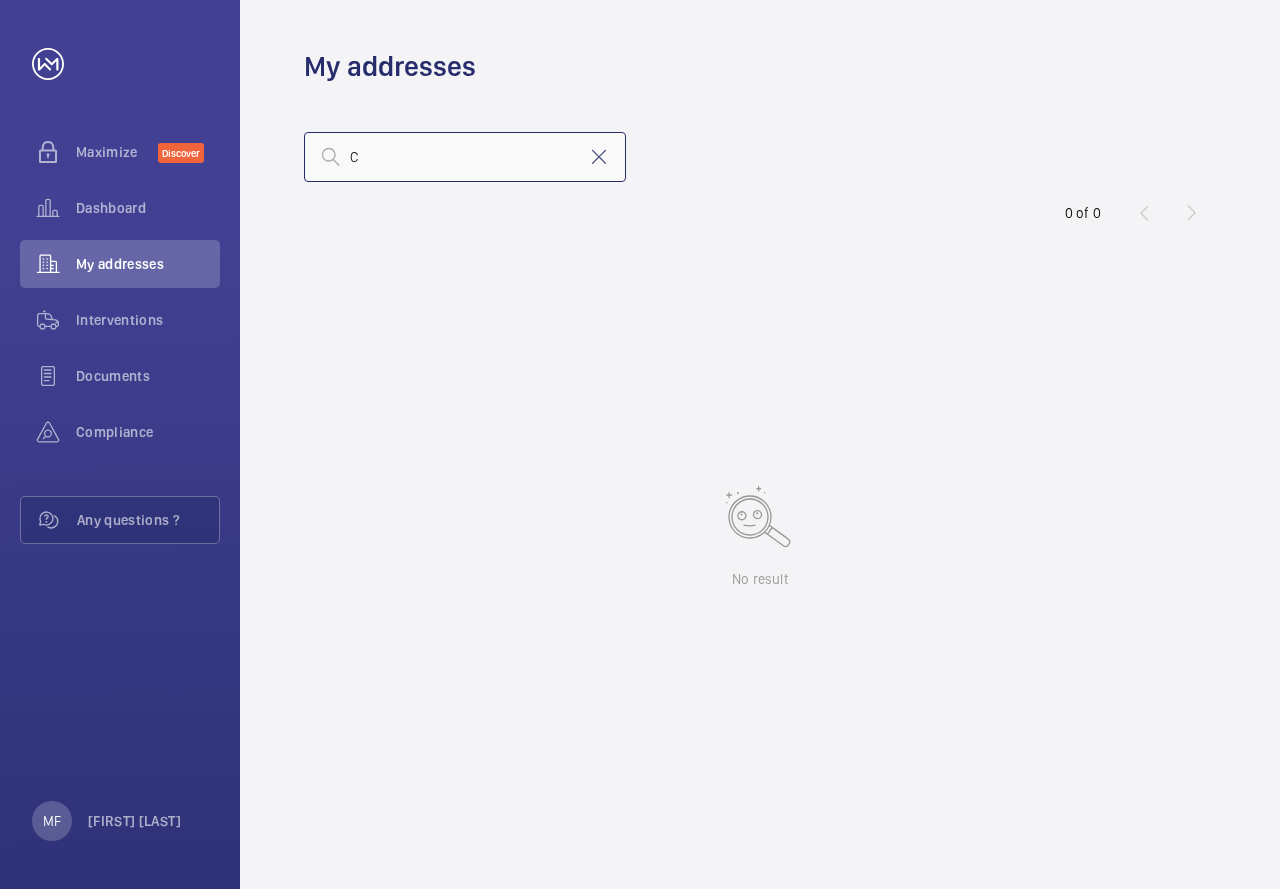 type 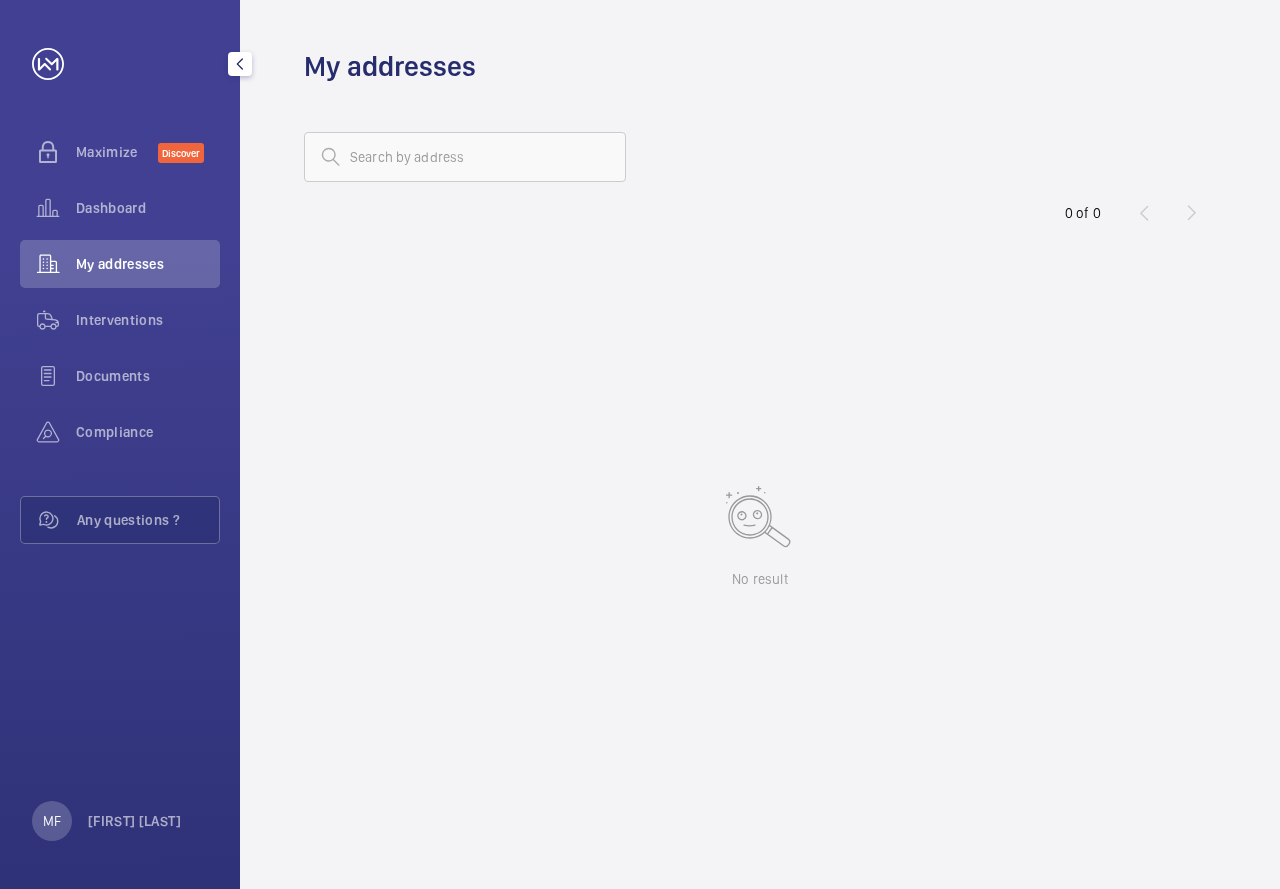 click on "My addresses" 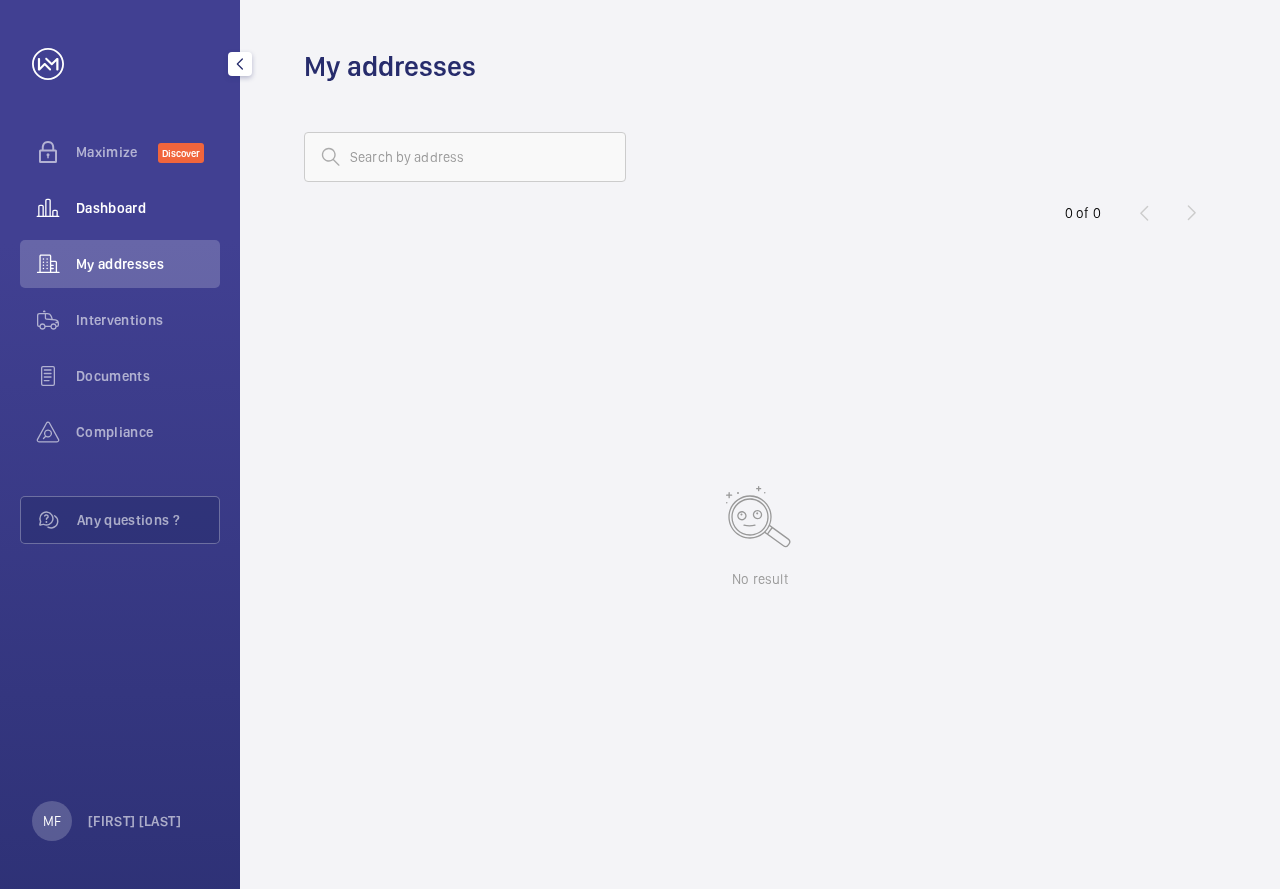 click on "Dashboard" 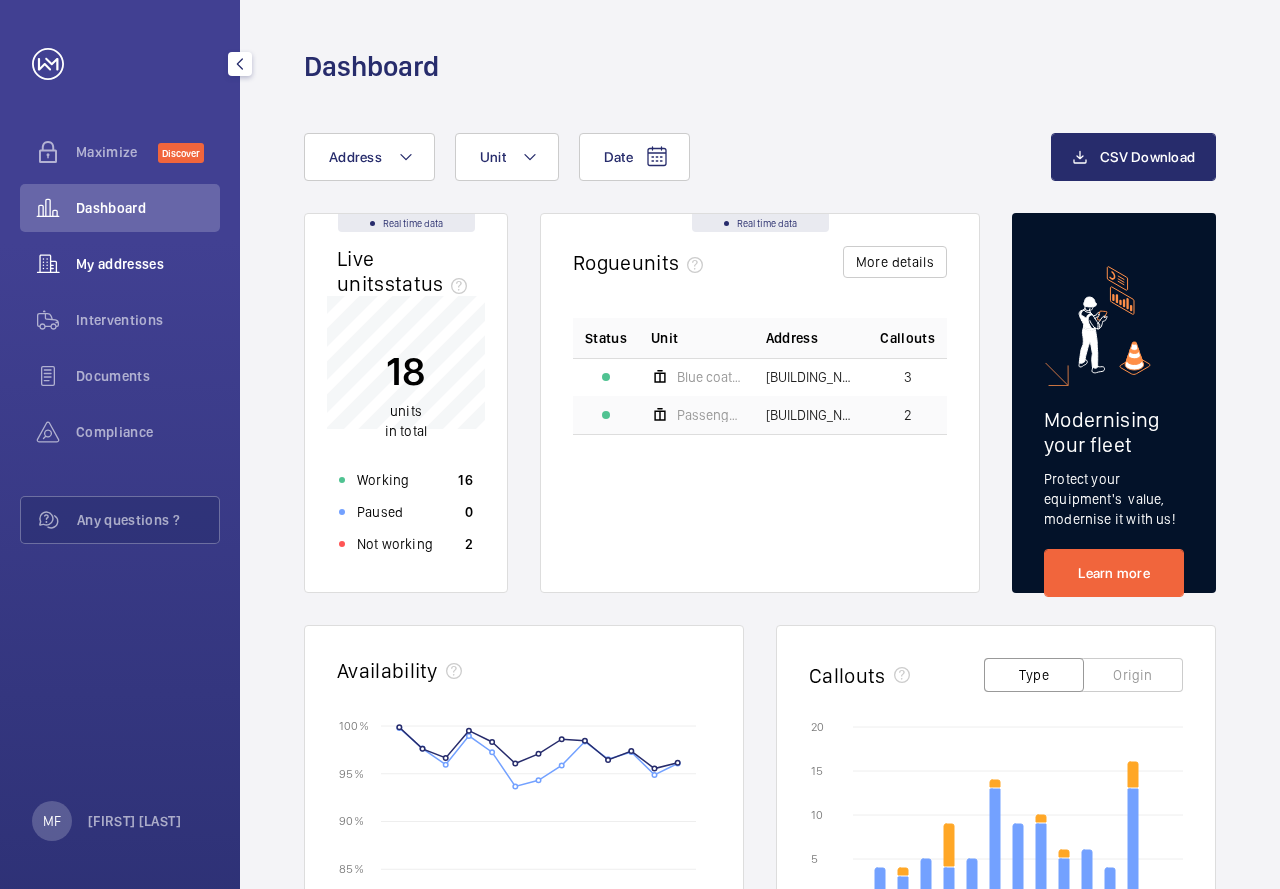 click on "My addresses" 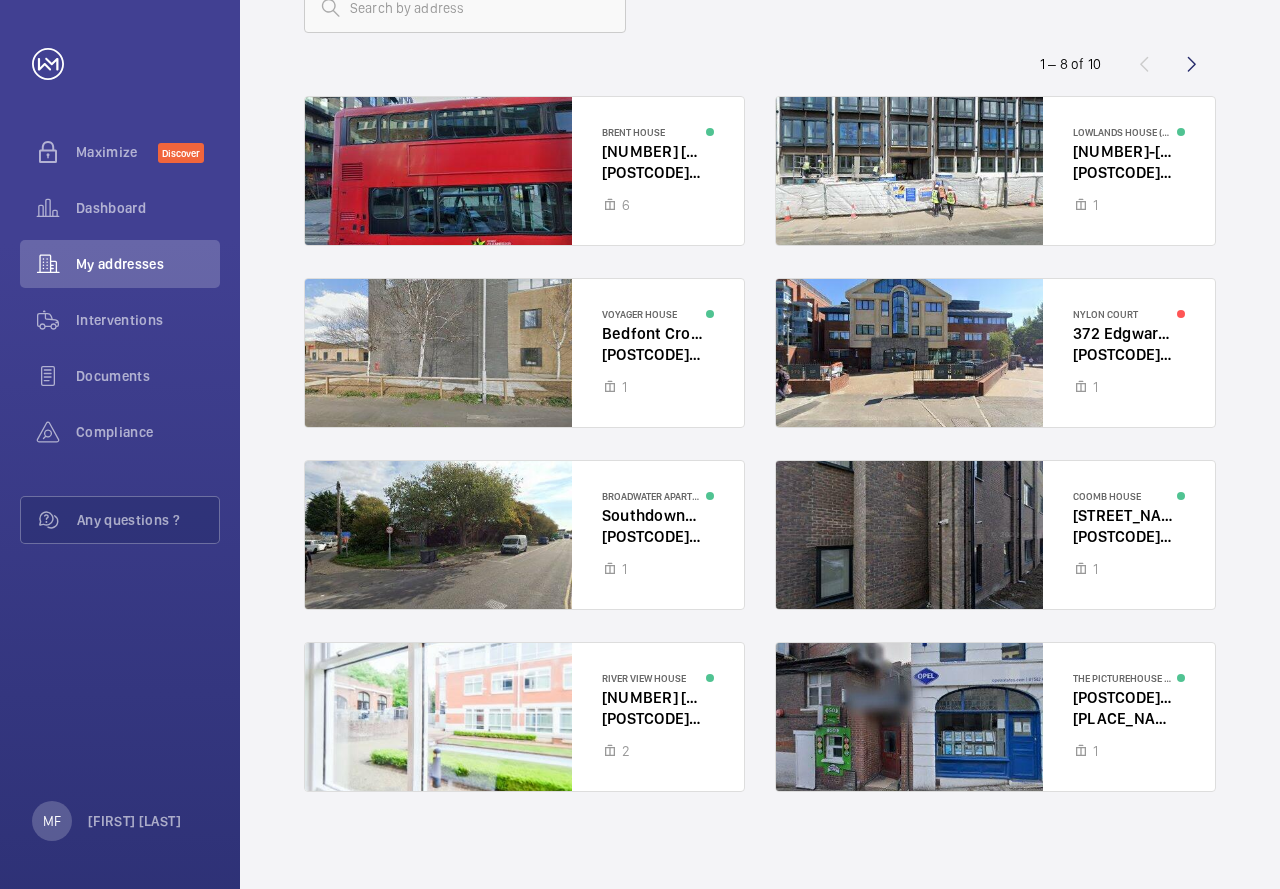 scroll, scrollTop: 152, scrollLeft: 0, axis: vertical 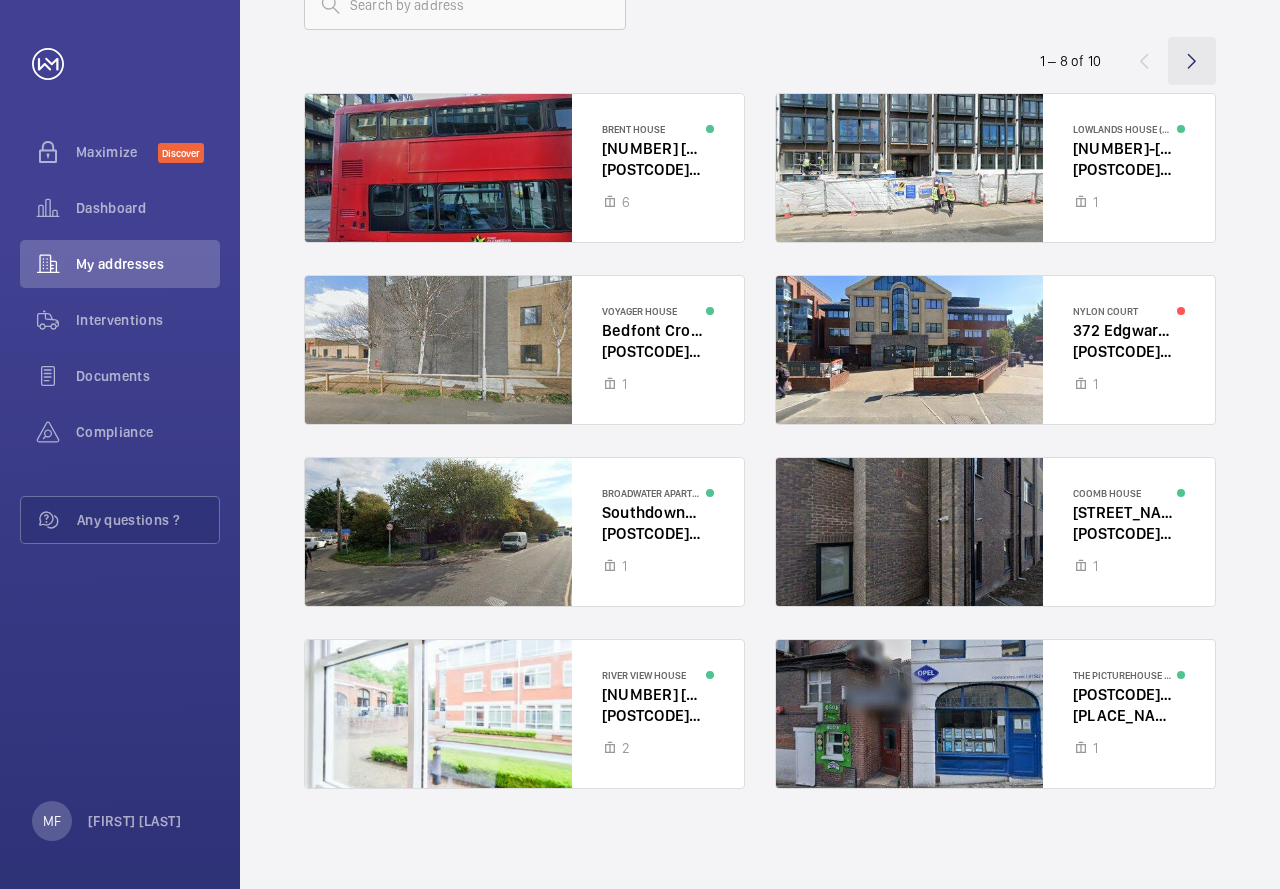 click 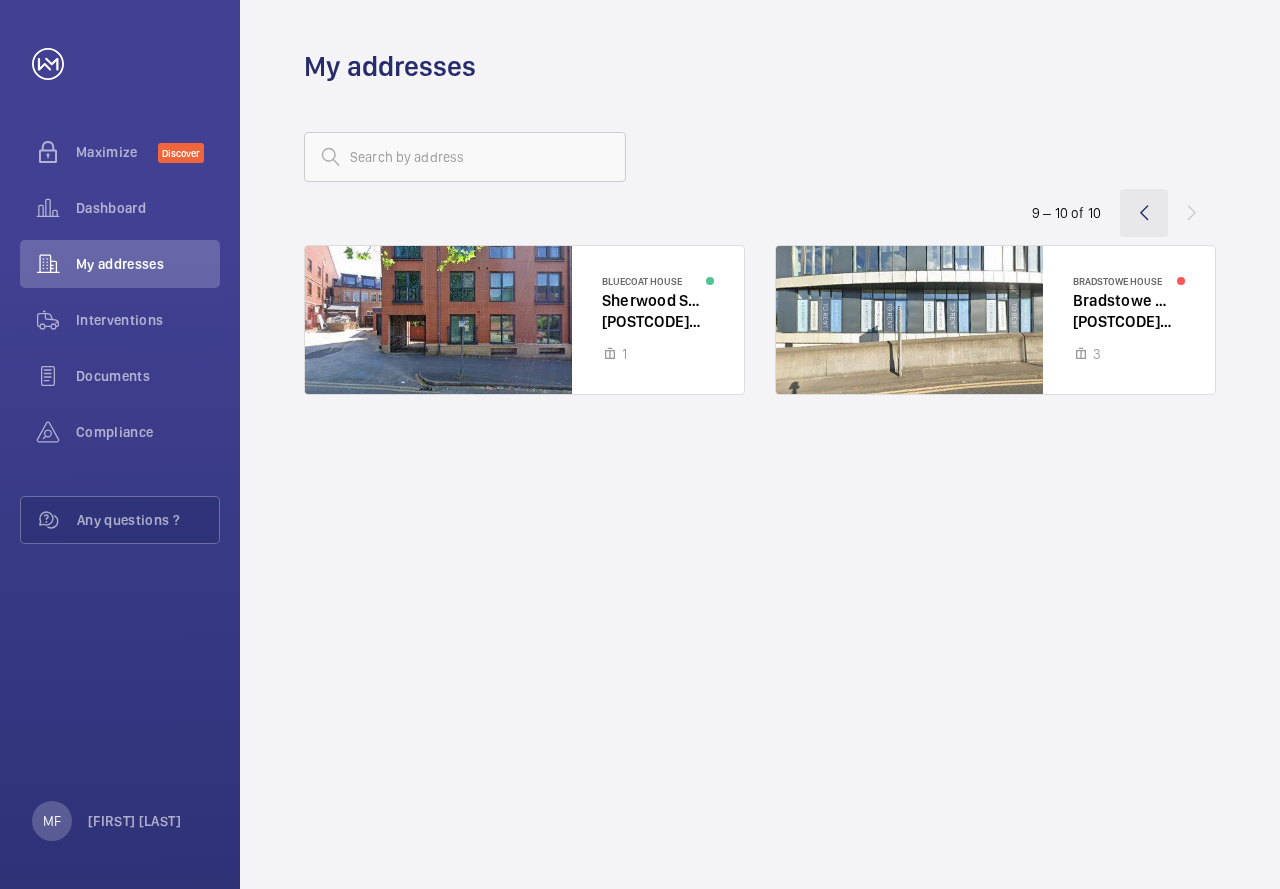 click 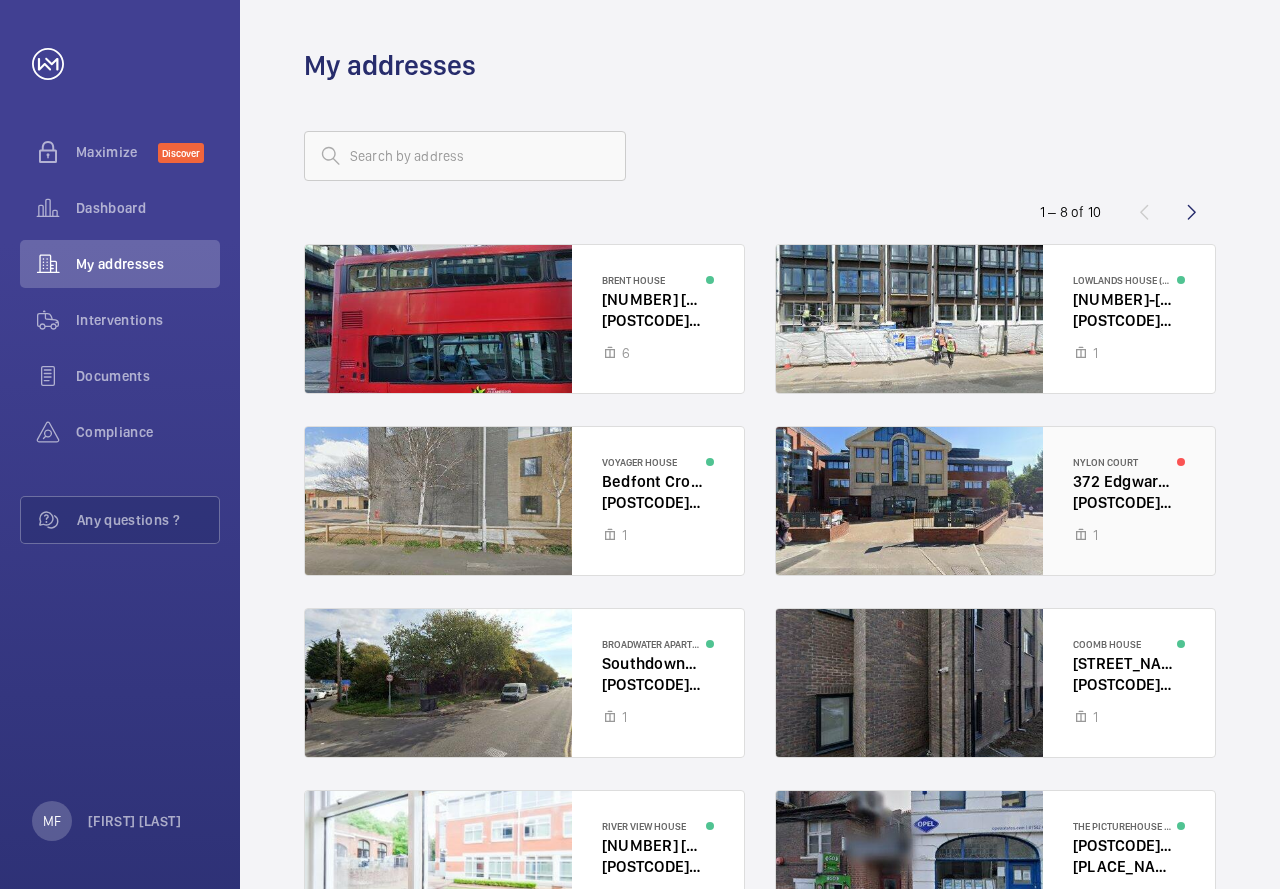 scroll, scrollTop: 0, scrollLeft: 0, axis: both 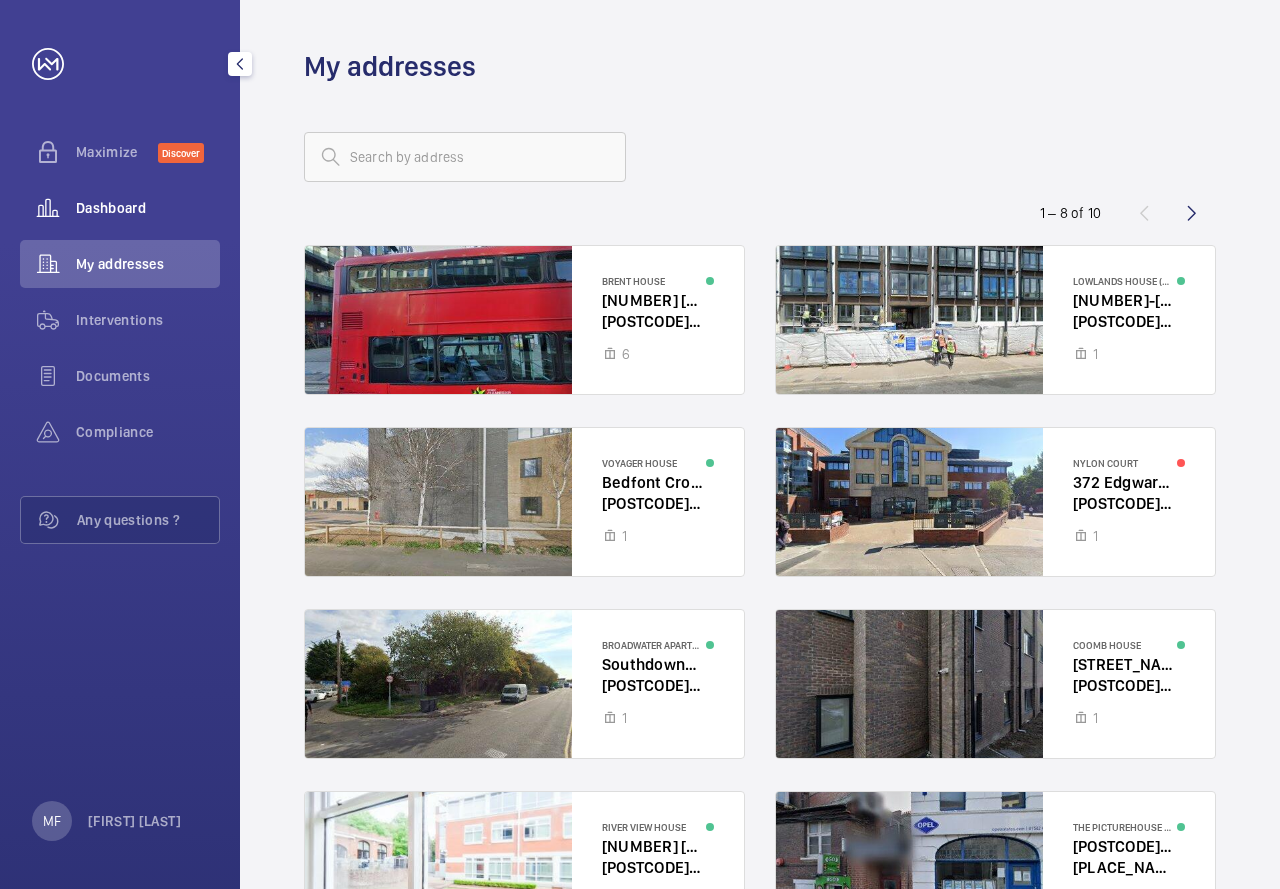click on "Dashboard" 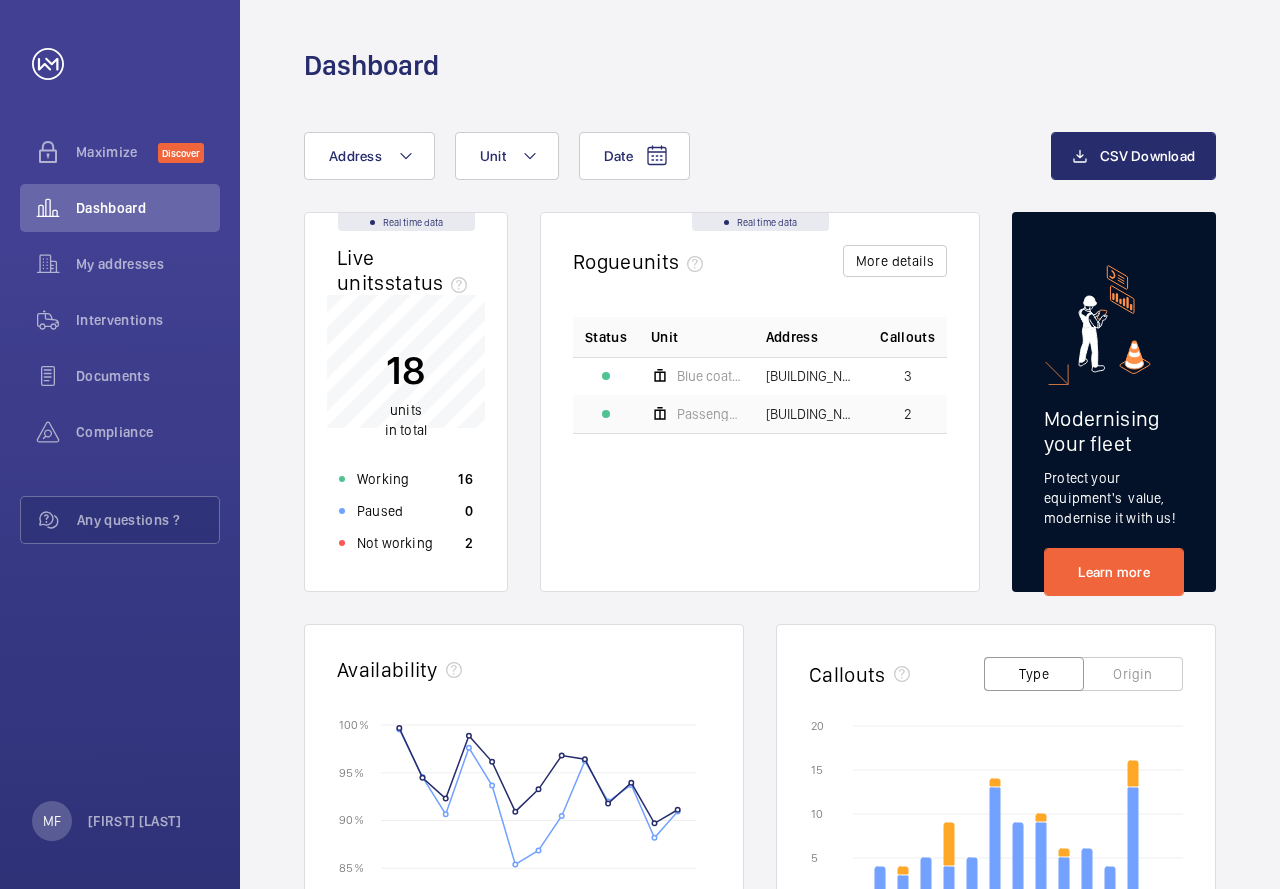 scroll, scrollTop: 0, scrollLeft: 0, axis: both 